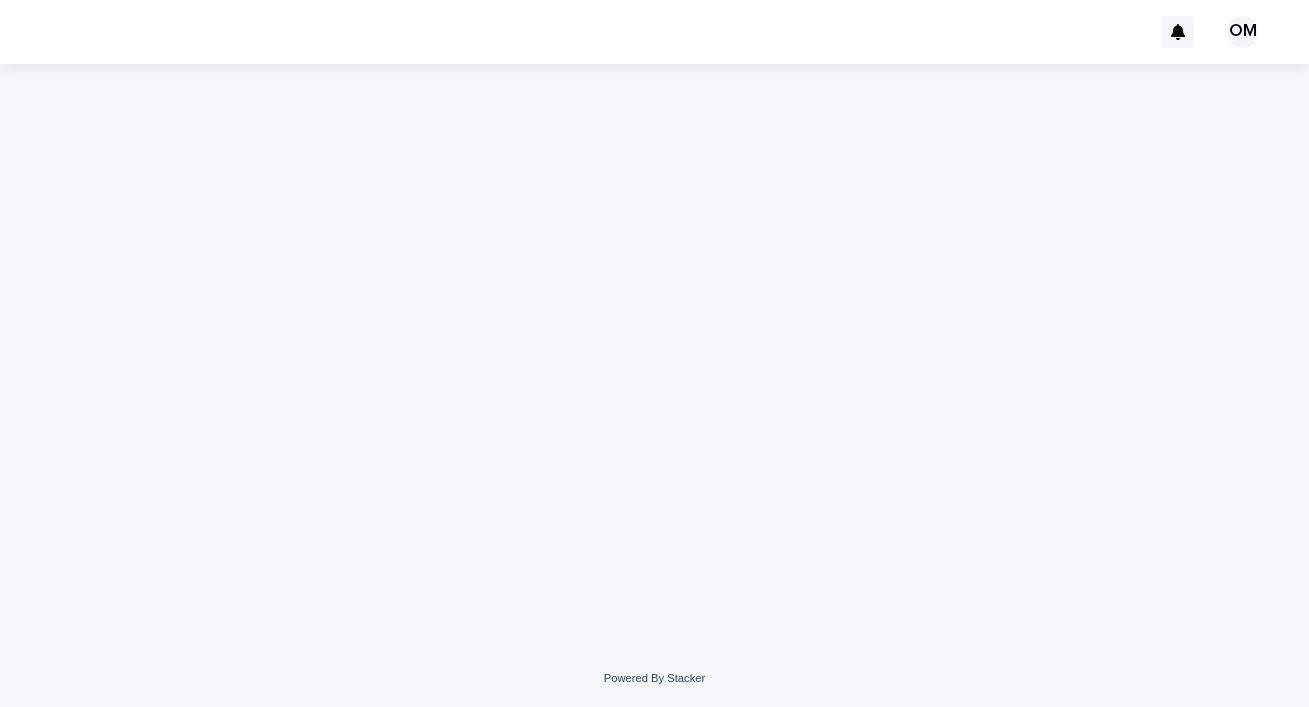 scroll, scrollTop: 0, scrollLeft: 0, axis: both 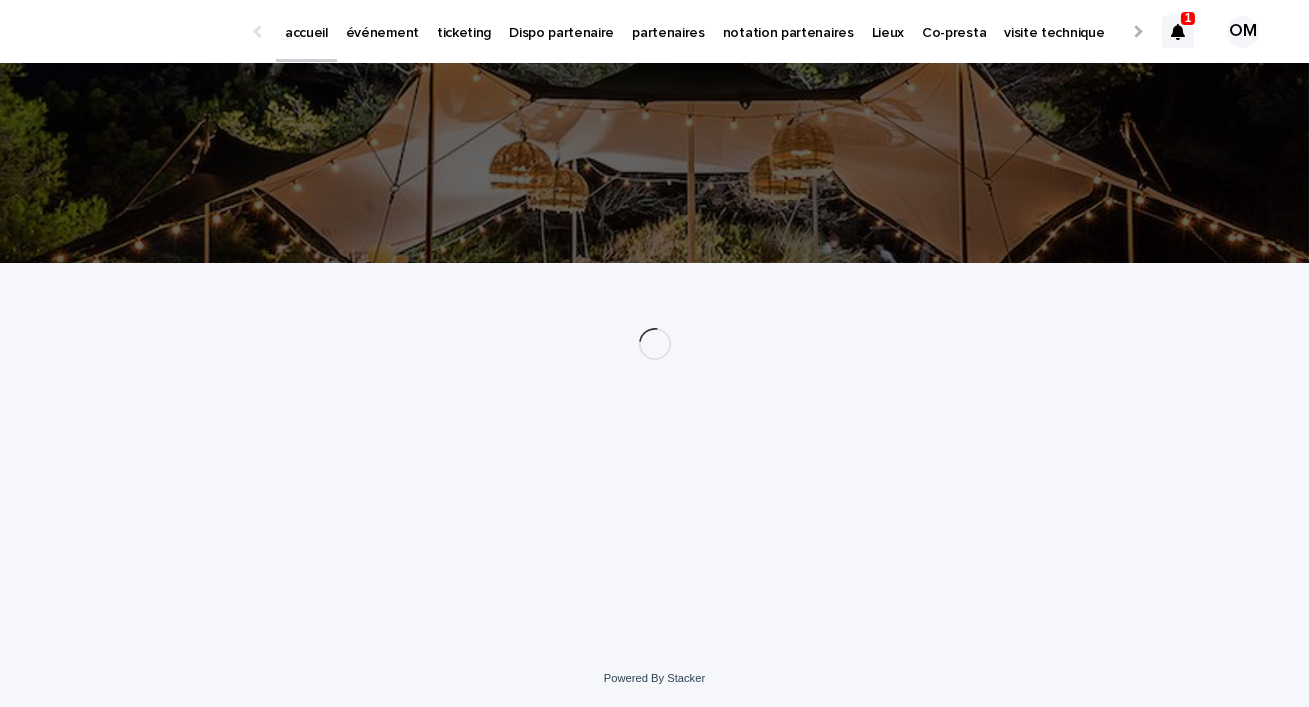 click on "événement" at bounding box center (382, 21) 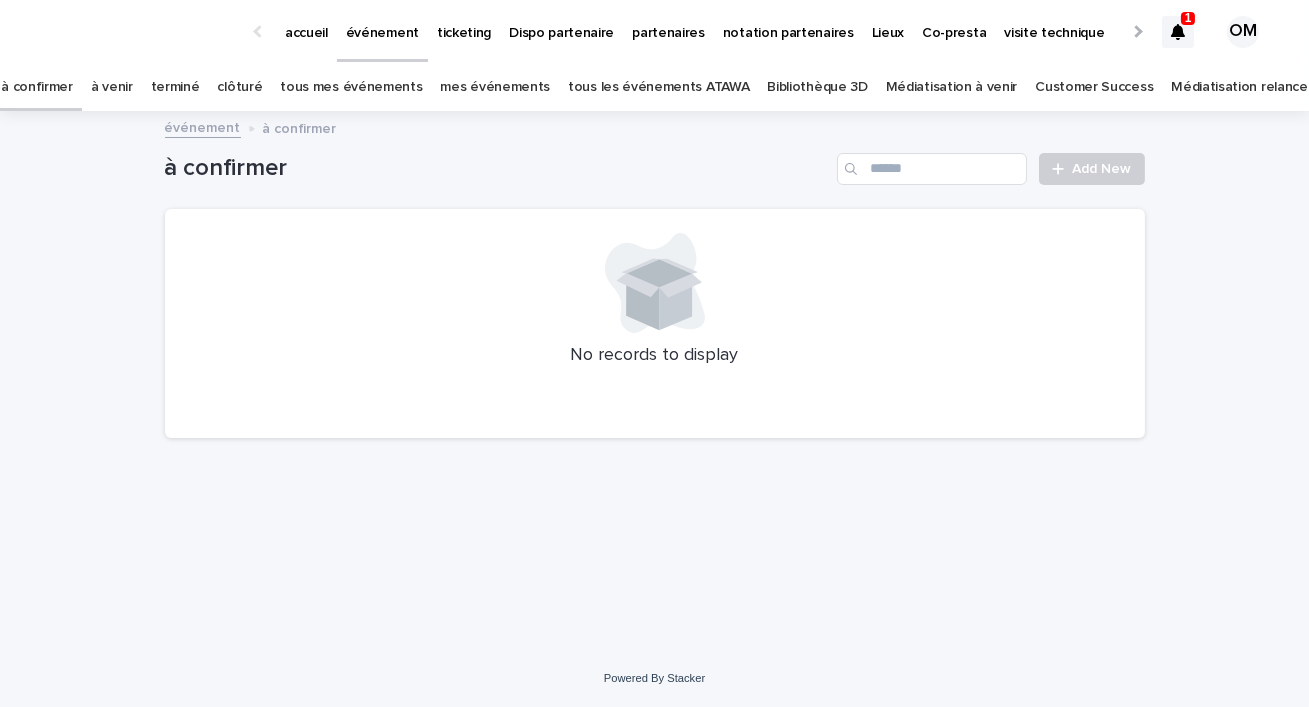 click on "ticketing" at bounding box center [464, 21] 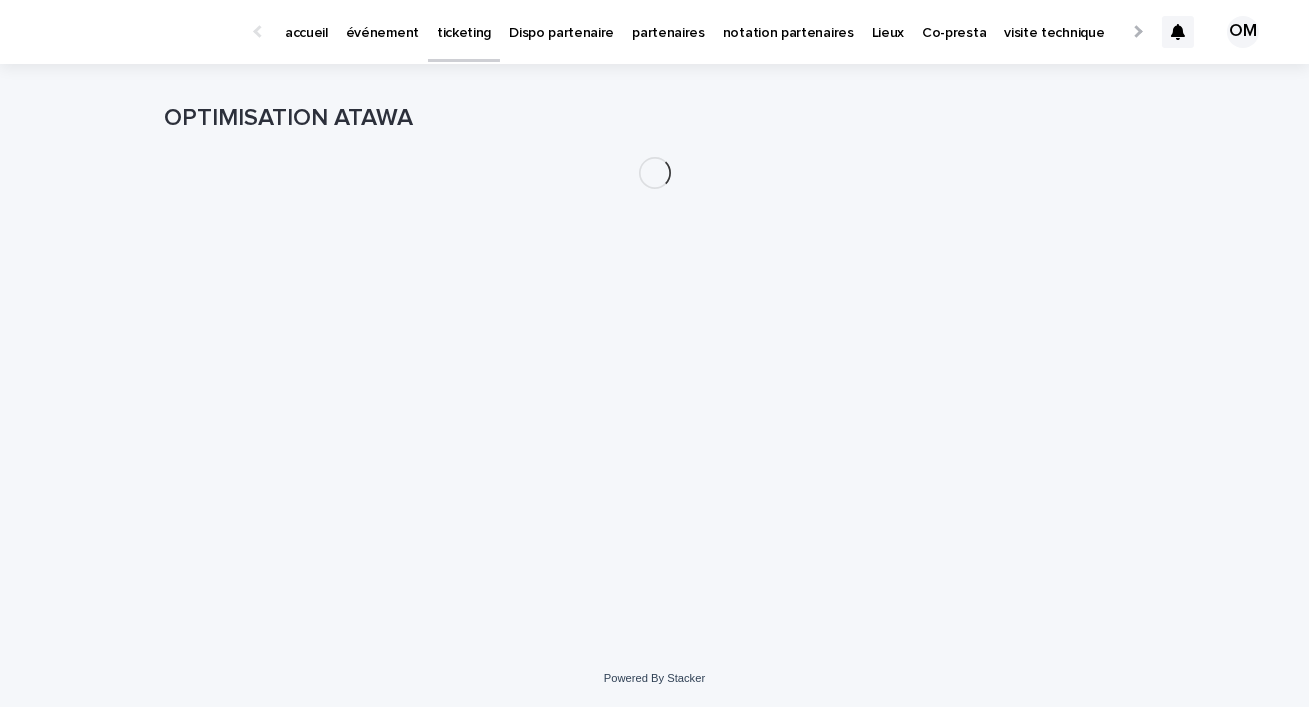 click on "ticketing" at bounding box center [464, 21] 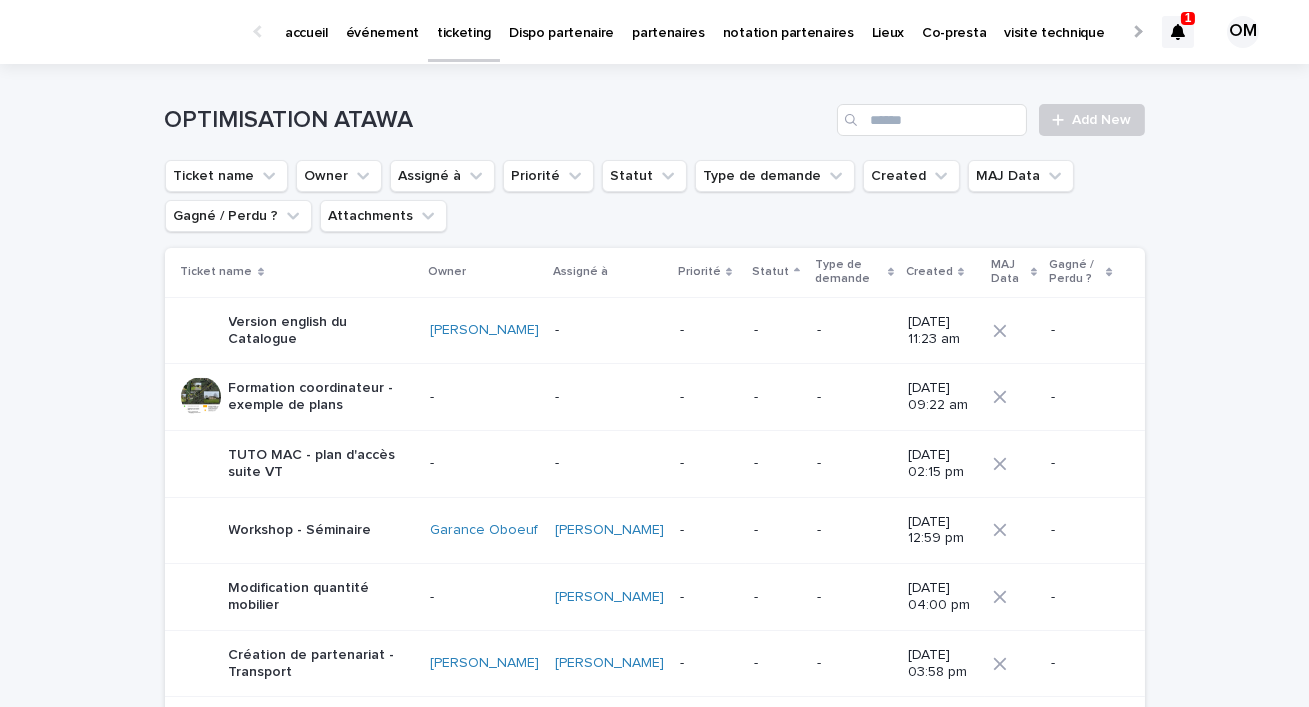 click on "partenaires" at bounding box center [668, 31] 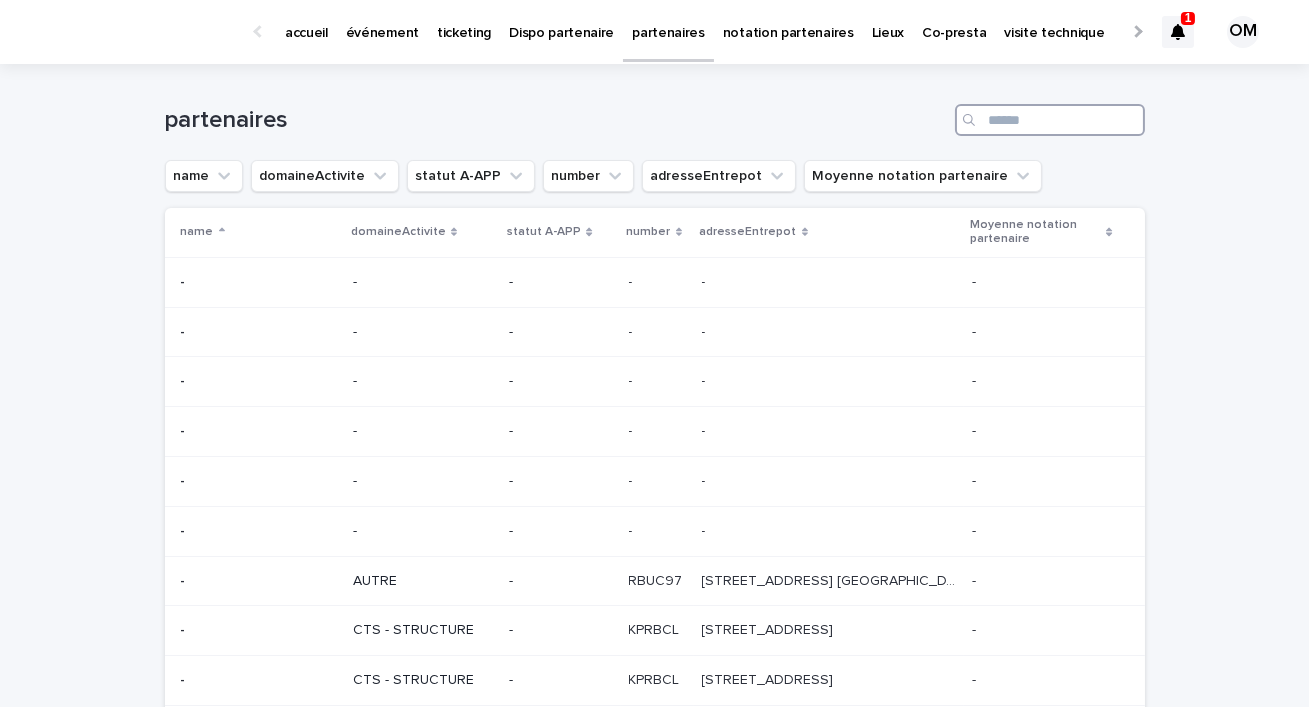 click at bounding box center (1050, 120) 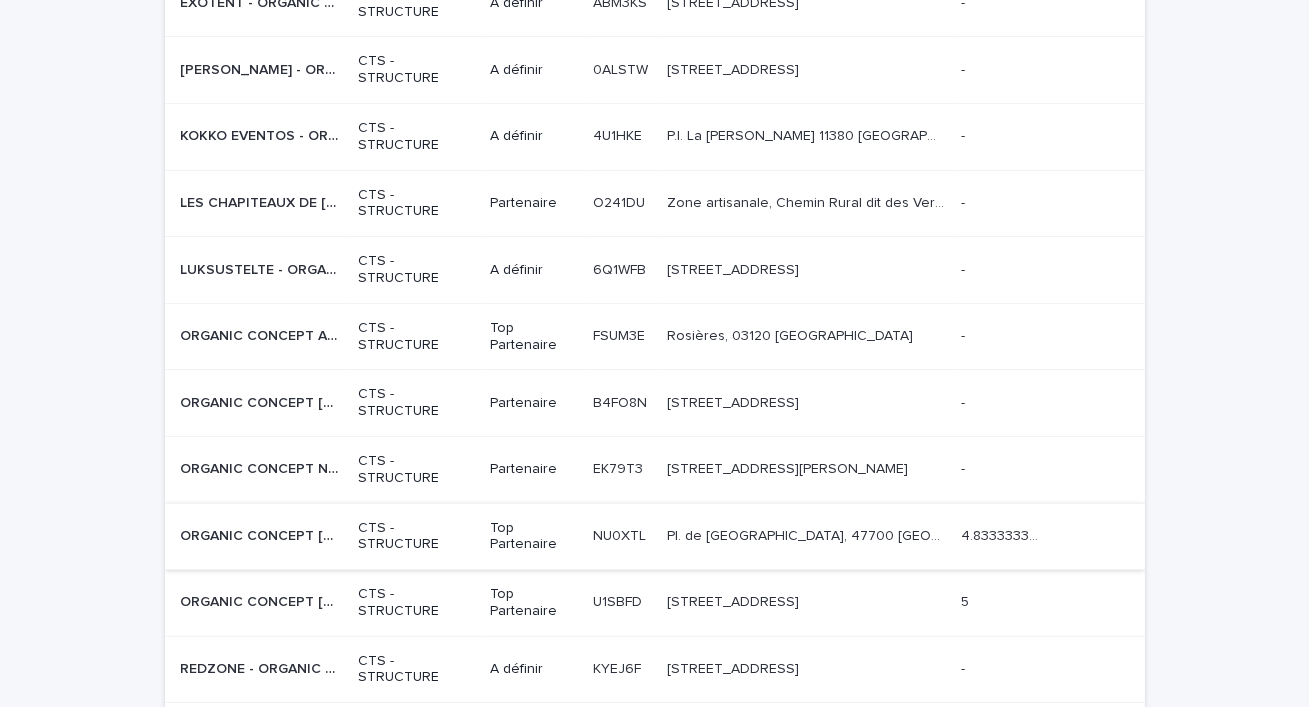scroll, scrollTop: 683, scrollLeft: 0, axis: vertical 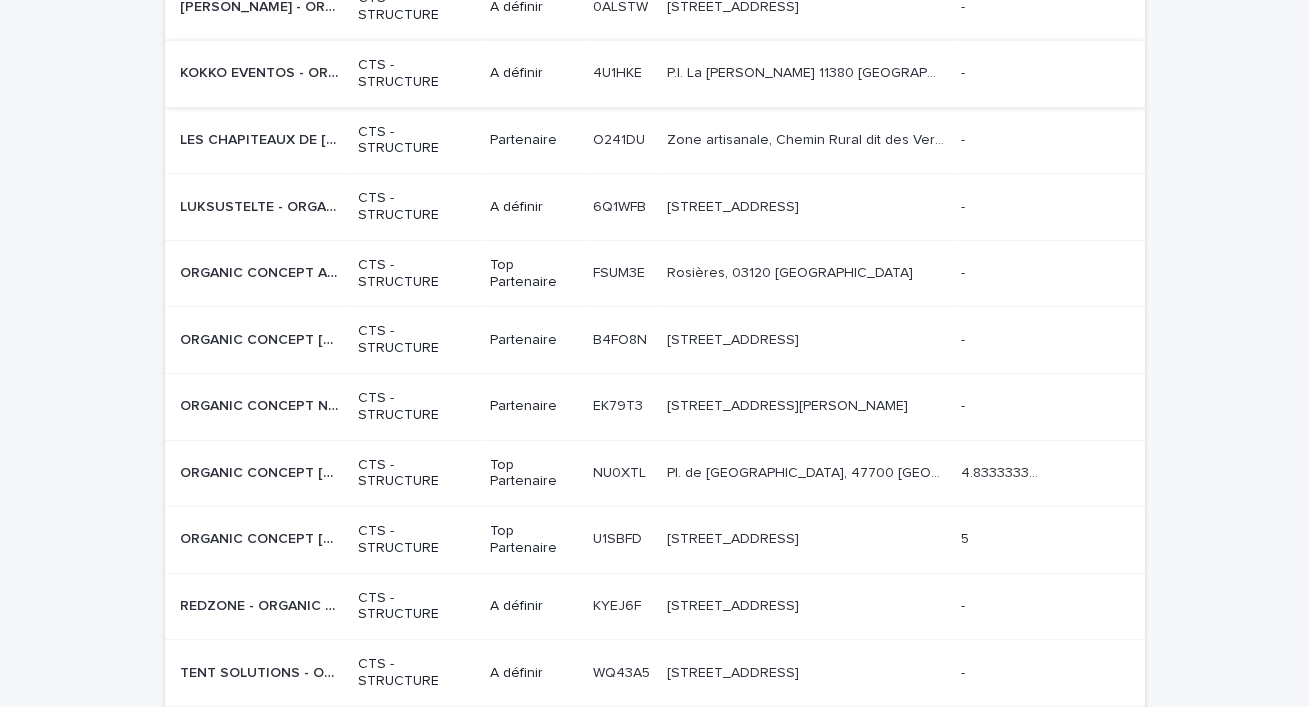 type on "**********" 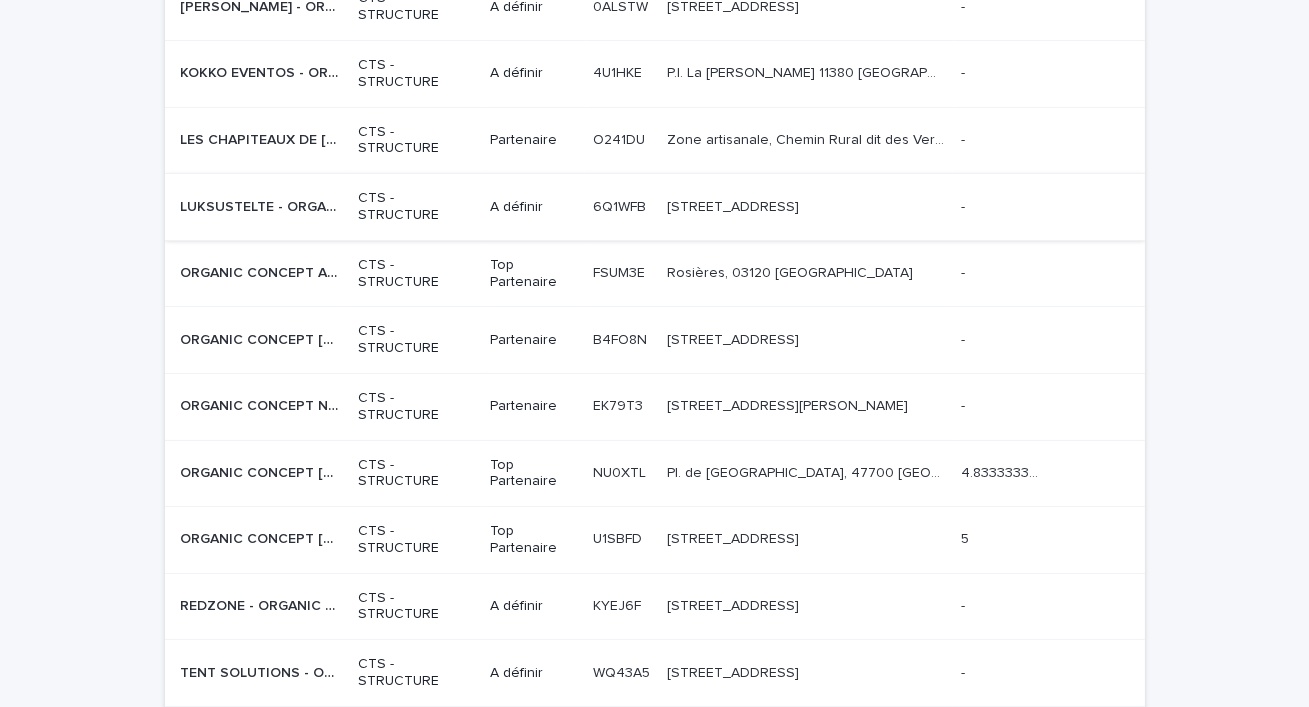 scroll, scrollTop: 0, scrollLeft: 0, axis: both 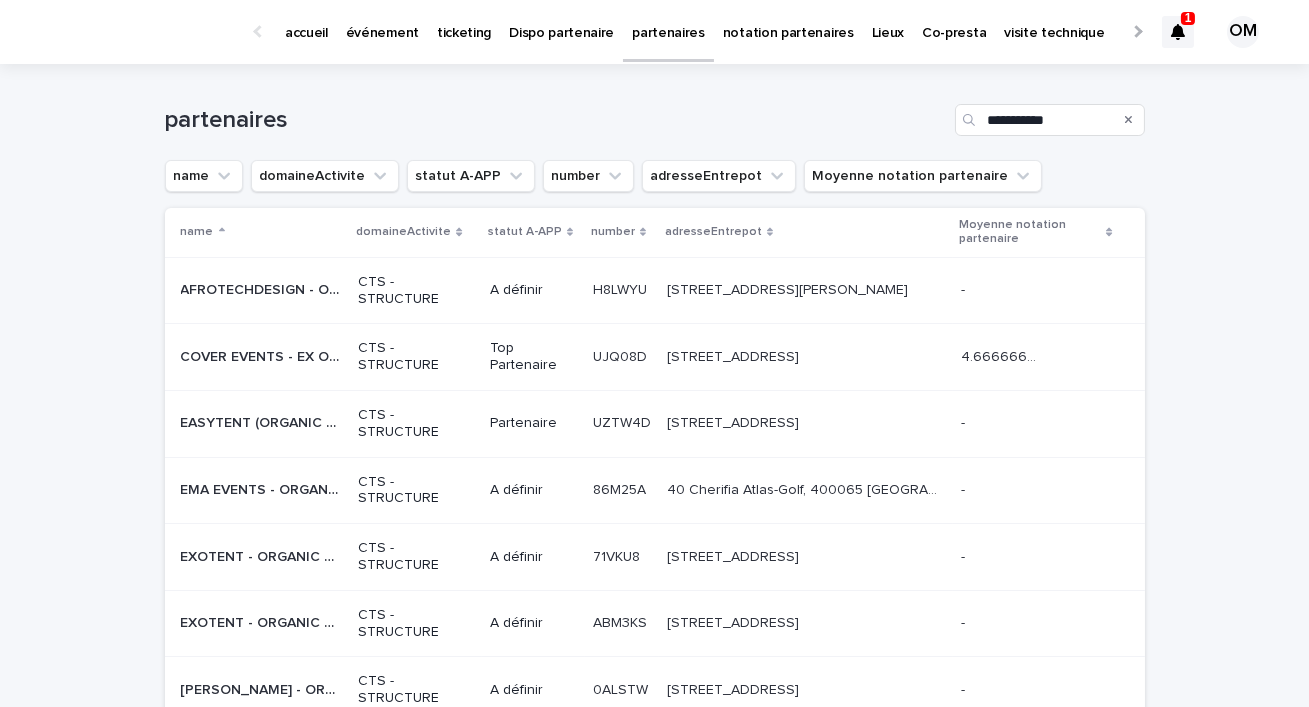 click on "partenaires" at bounding box center (668, 21) 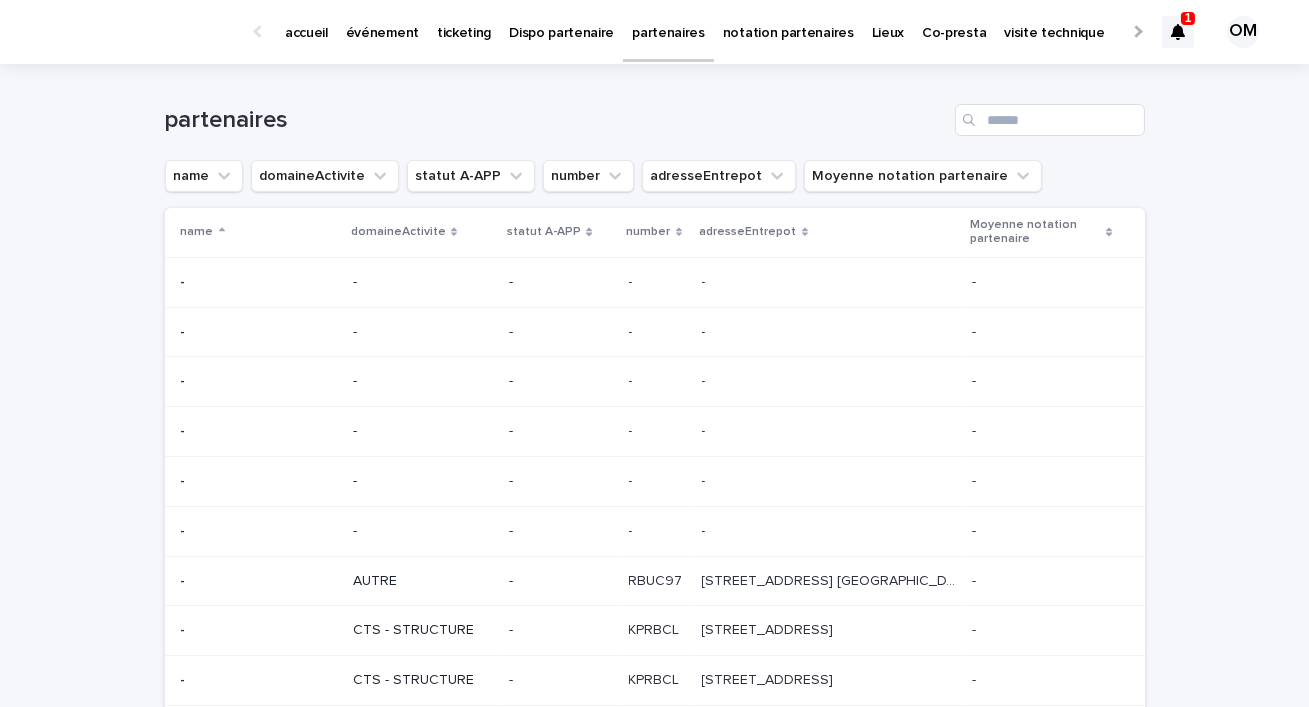 click on "événement" at bounding box center [382, 21] 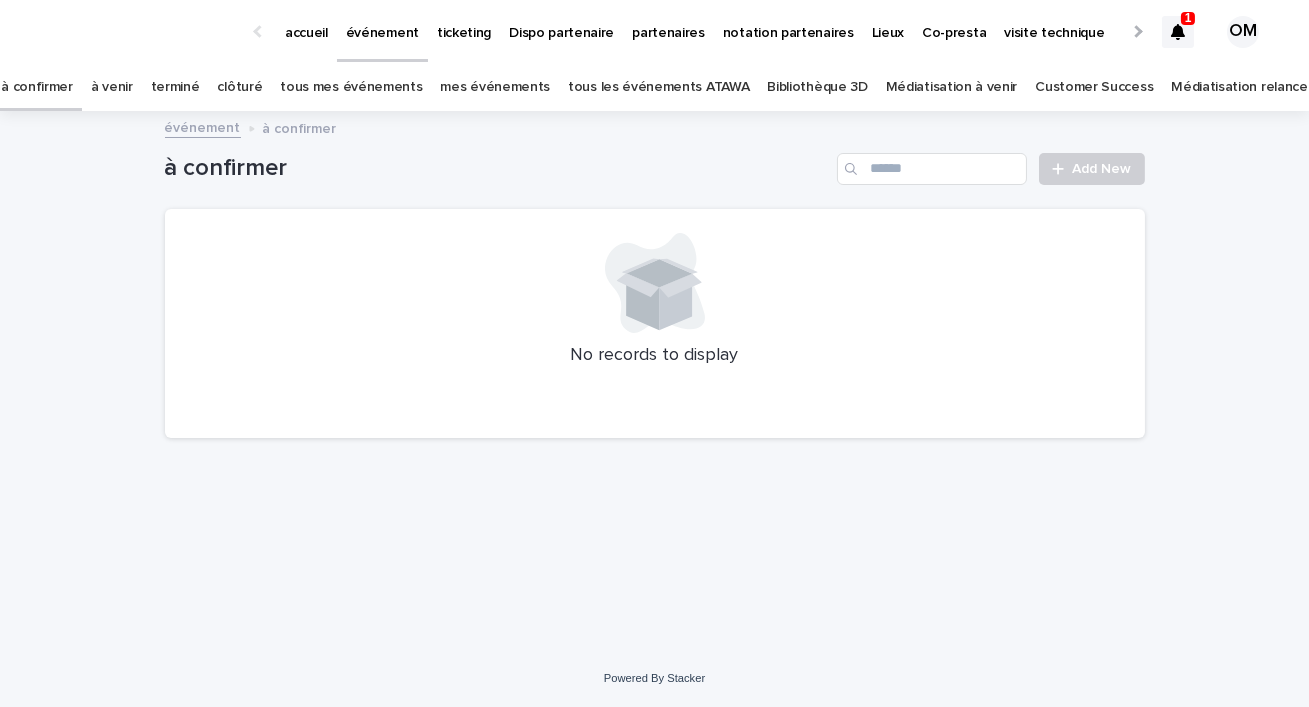 click on "tous les événements ATAWA" at bounding box center [658, 87] 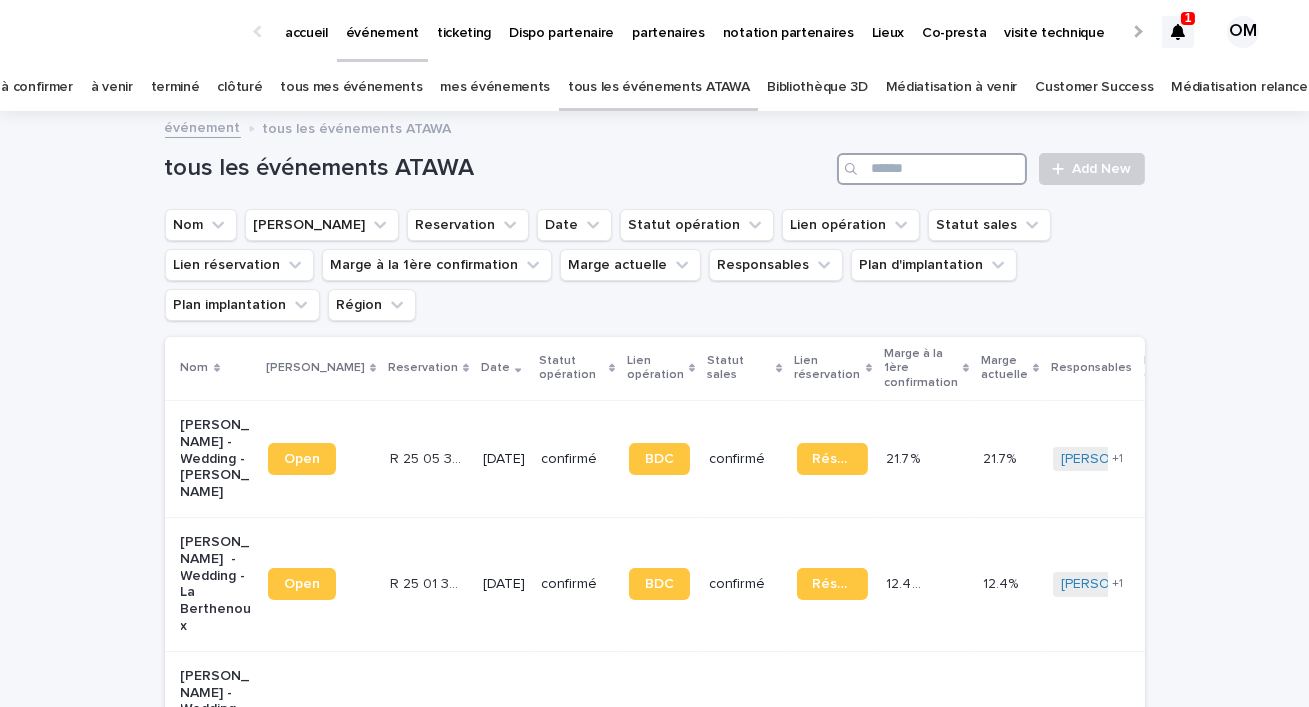 click at bounding box center [932, 169] 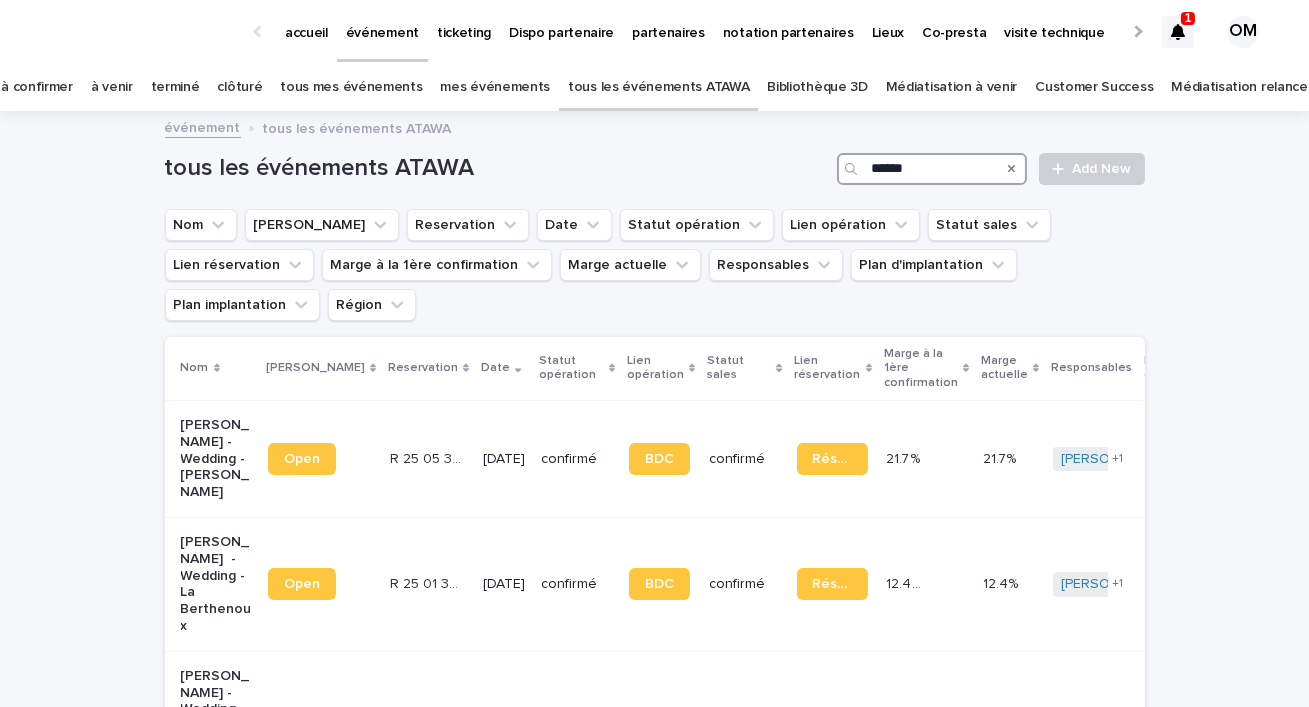 type on "******" 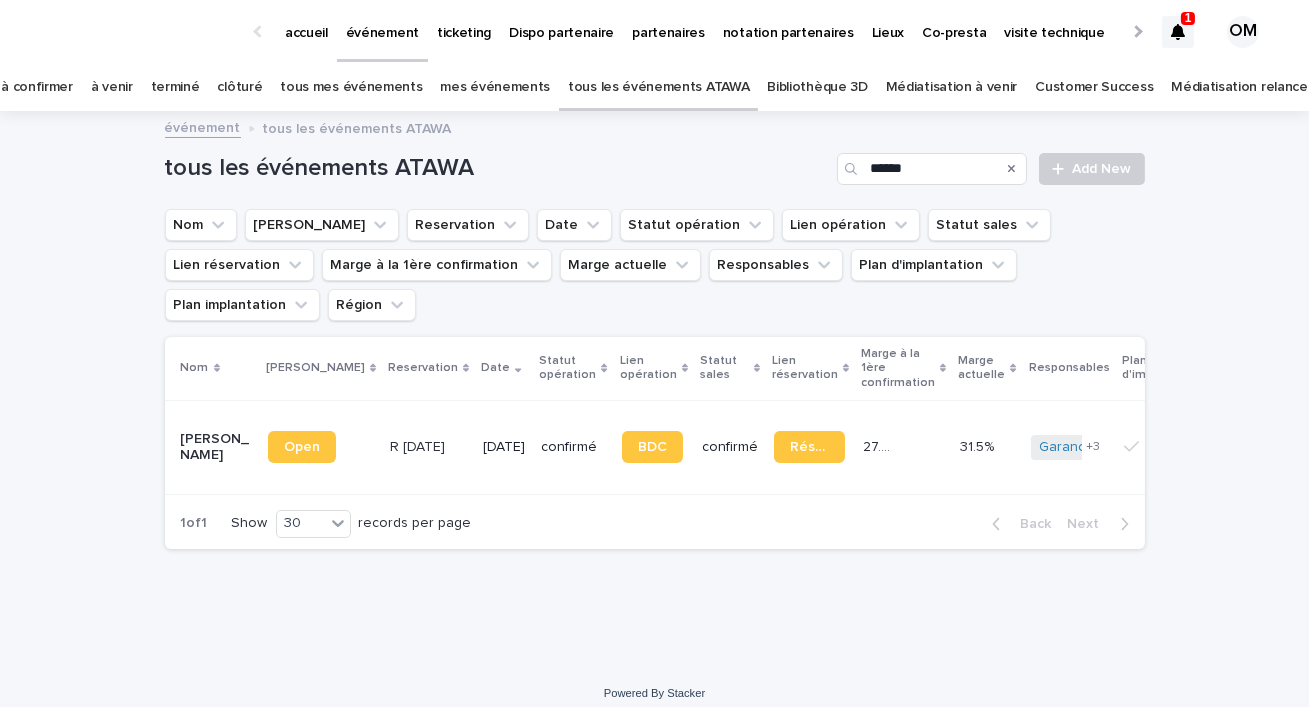 click on "[DATE]" at bounding box center (504, 447) 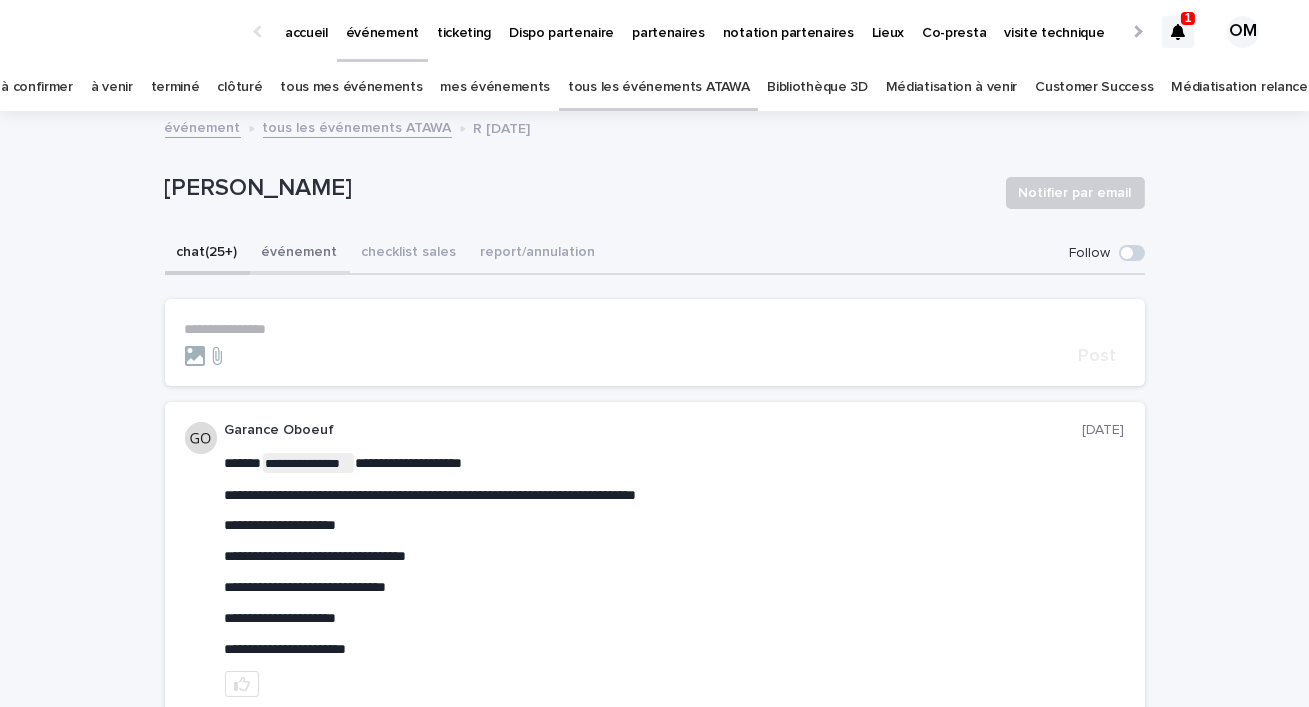 click on "événement" at bounding box center (300, 254) 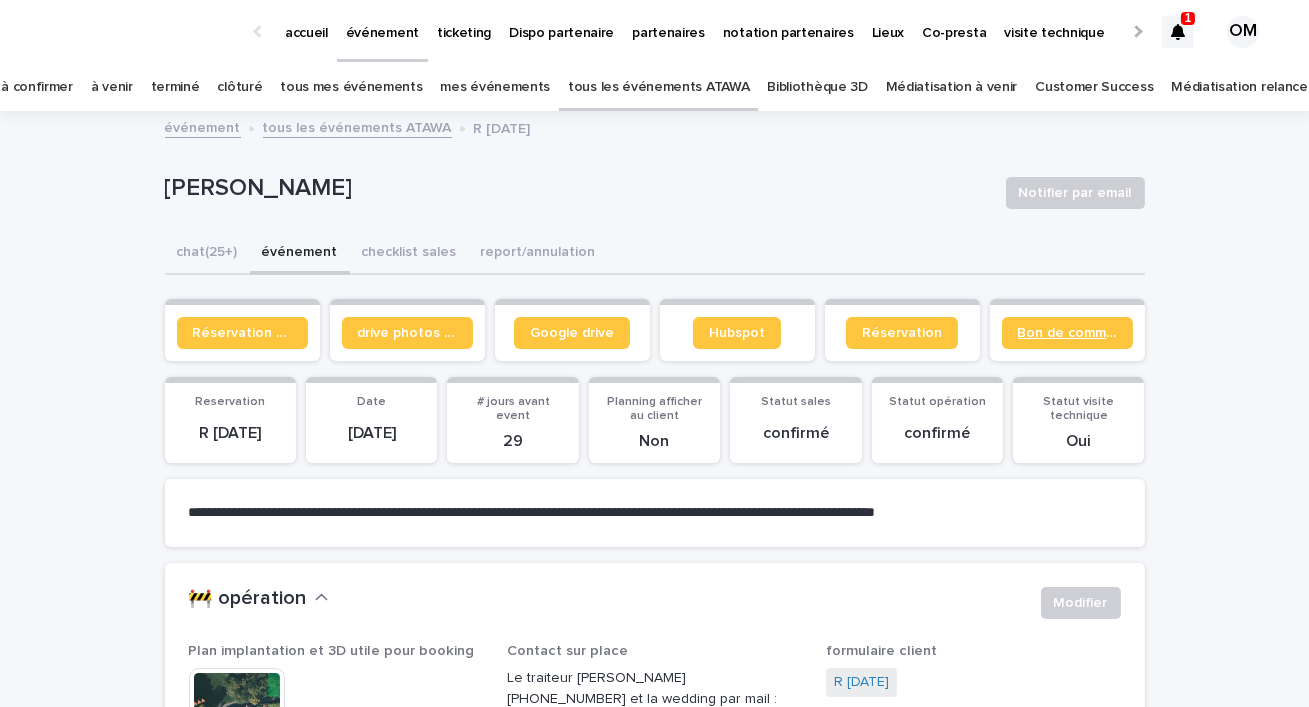 click on "Bon de commande" at bounding box center (1067, 333) 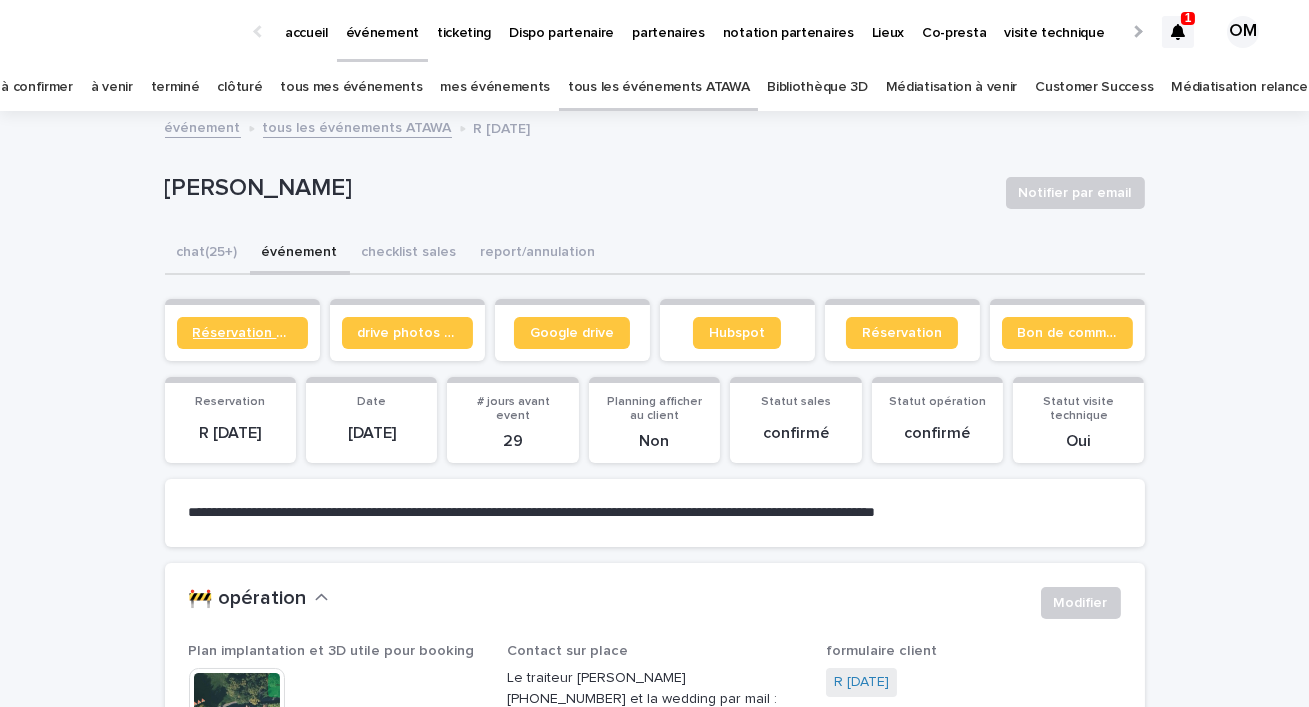click on "Réservation client" at bounding box center (242, 333) 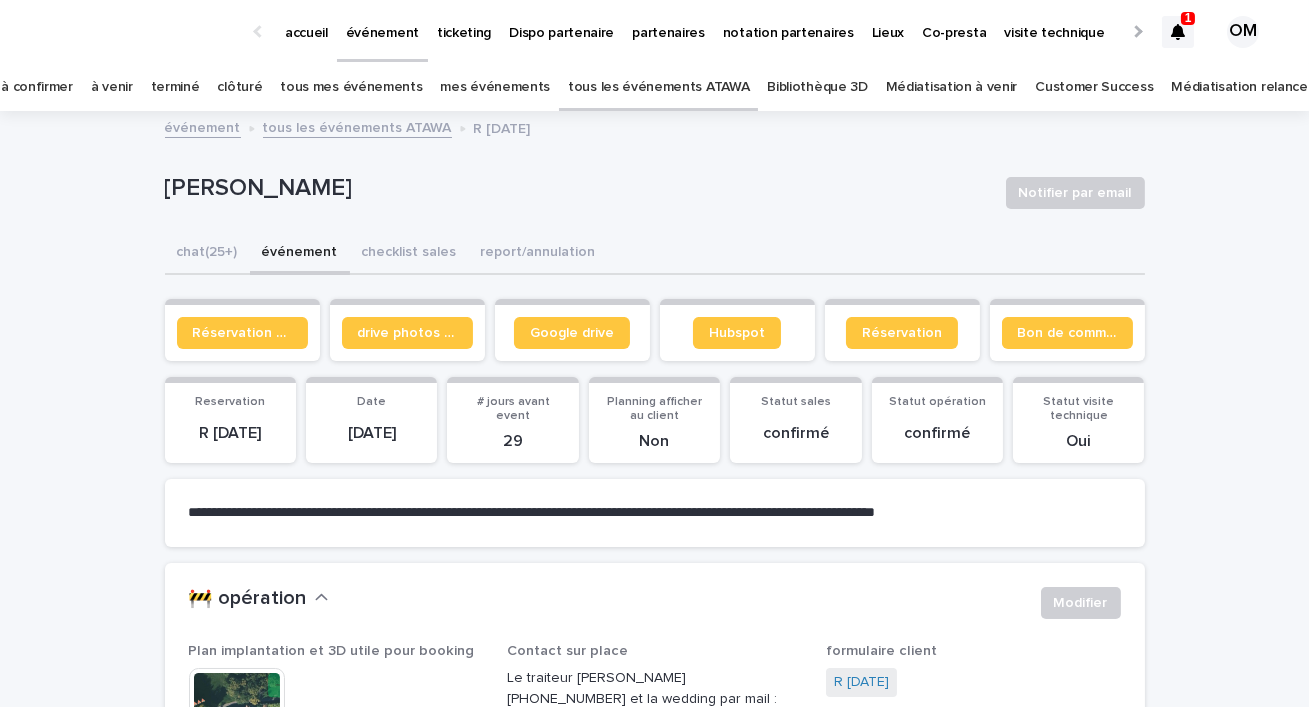 click on "partenaires" at bounding box center (668, 21) 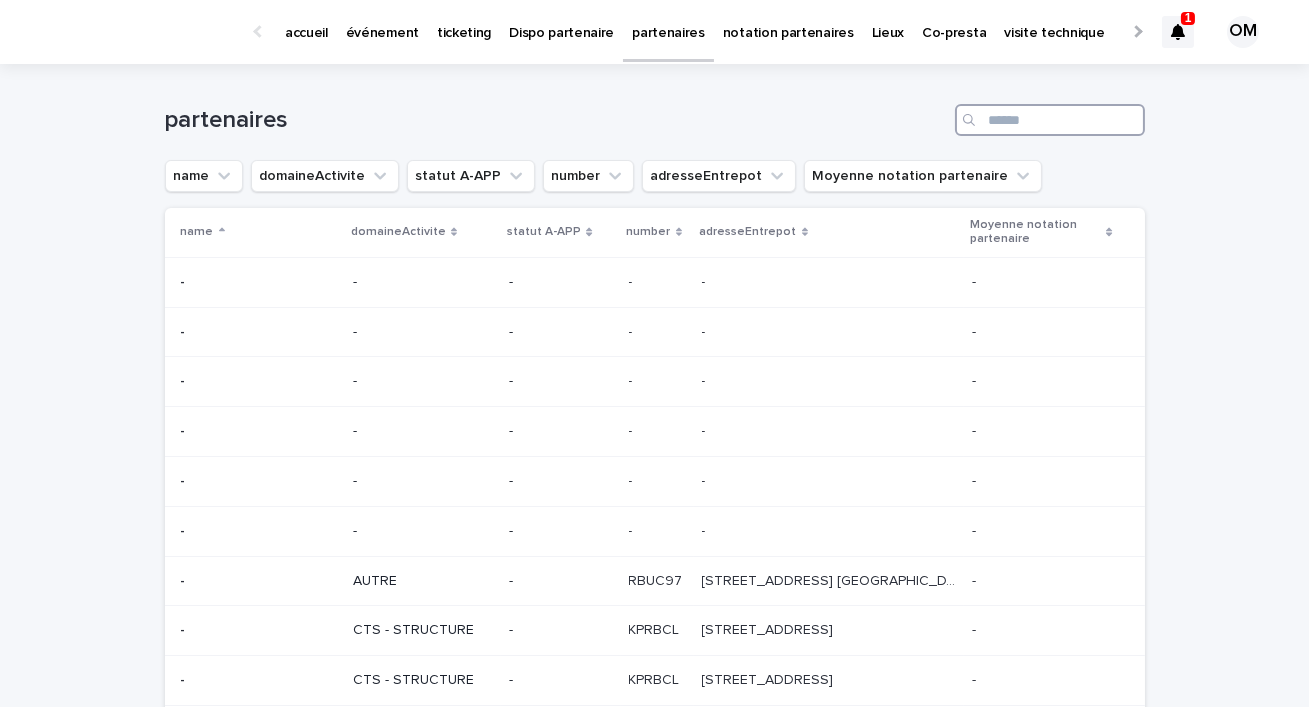 click at bounding box center [1050, 120] 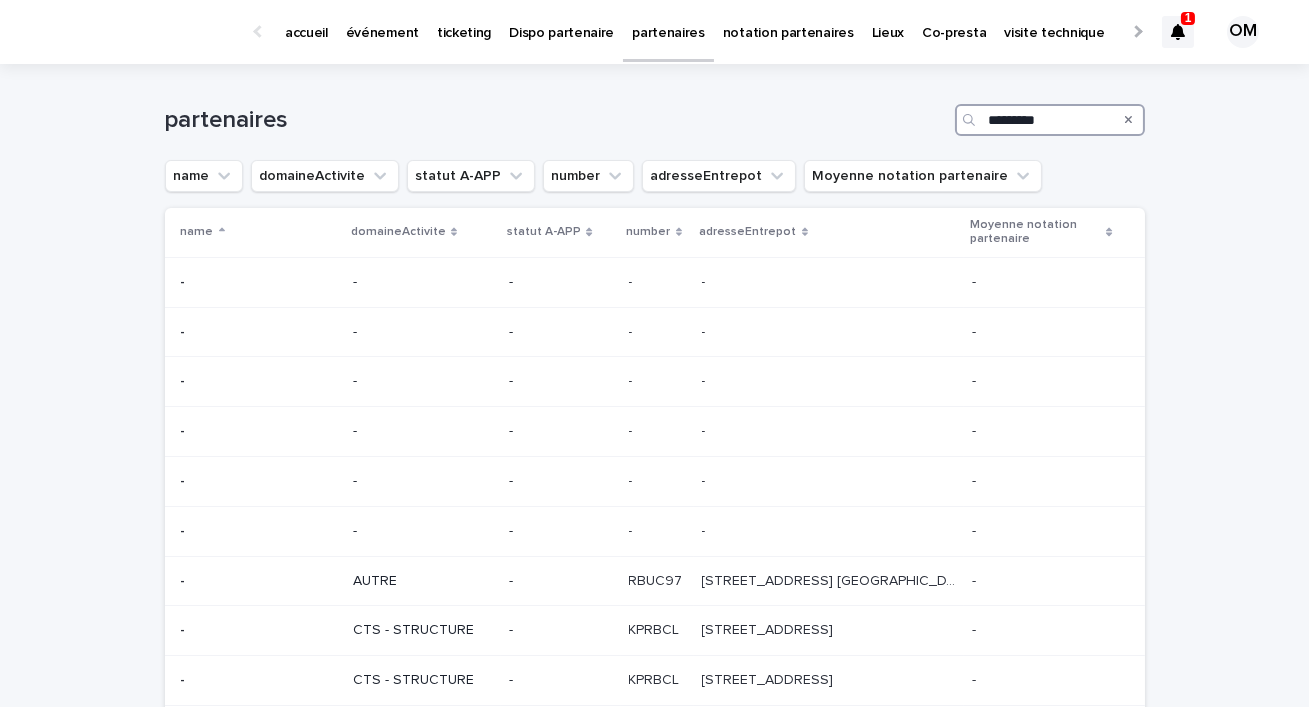 type on "*********" 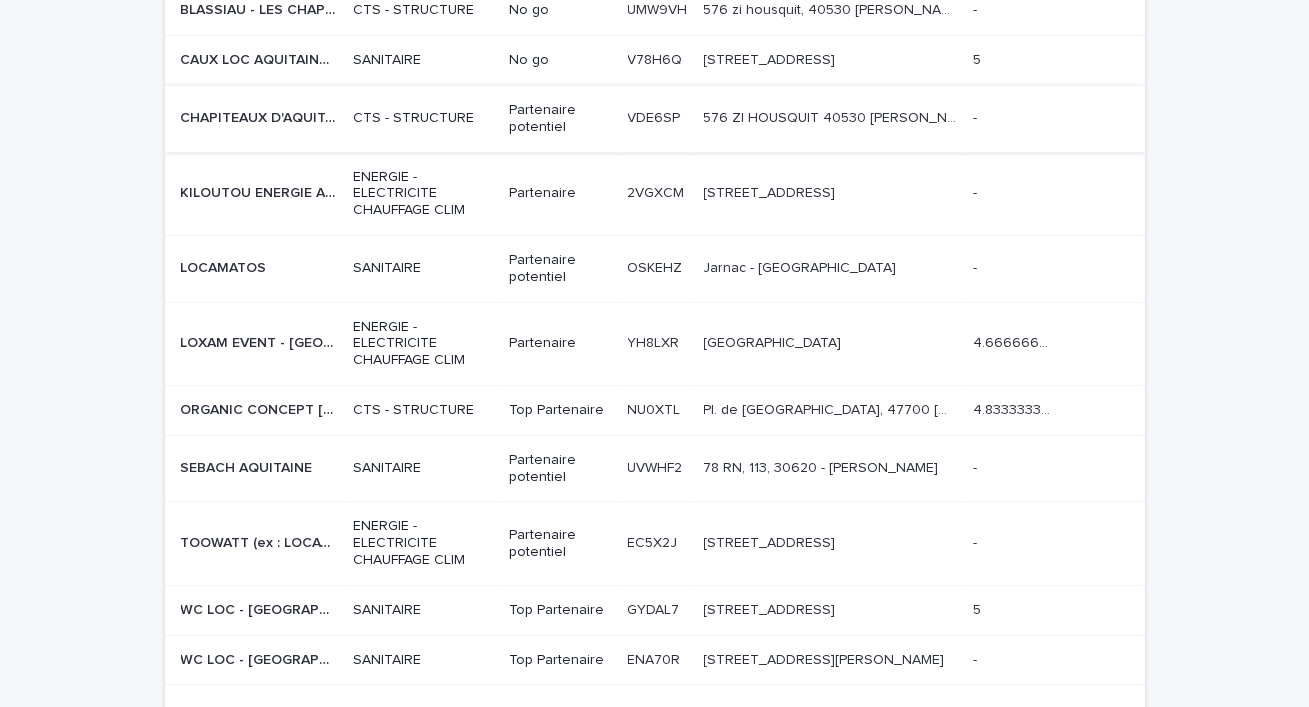 scroll, scrollTop: 367, scrollLeft: 0, axis: vertical 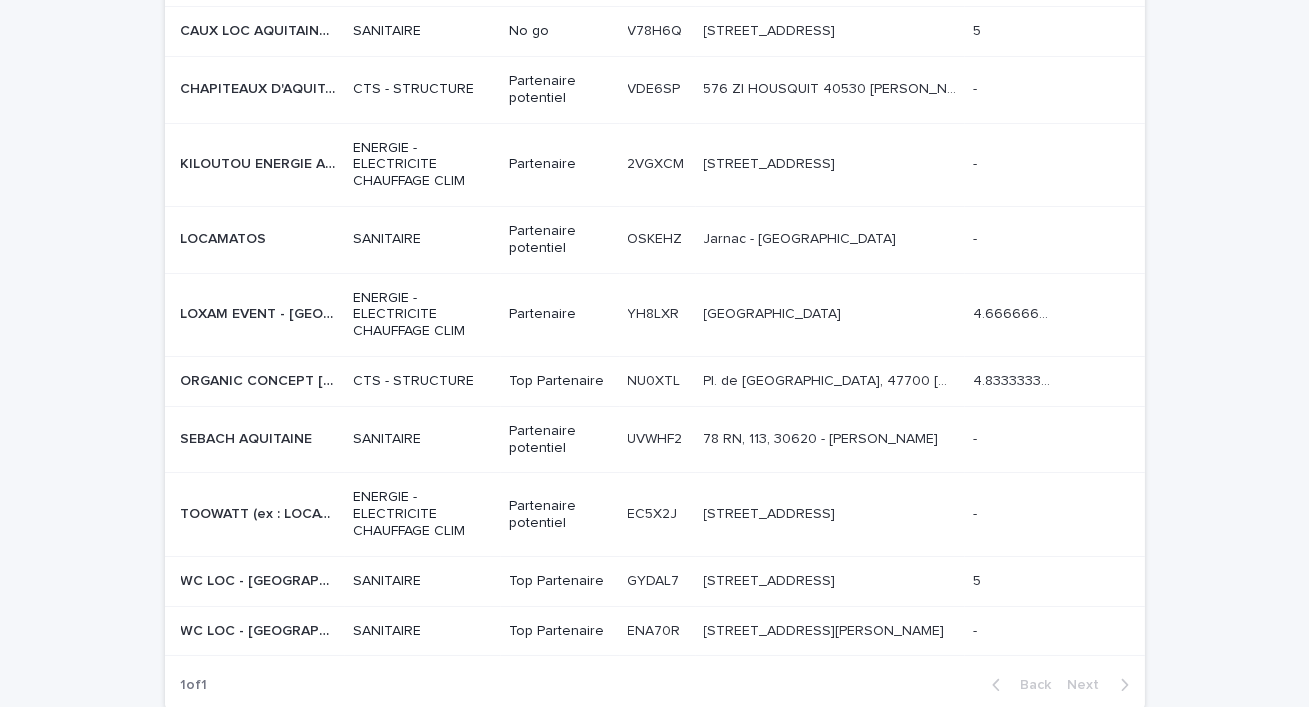 click on "CTS - STRUCTURE" at bounding box center (423, 381) 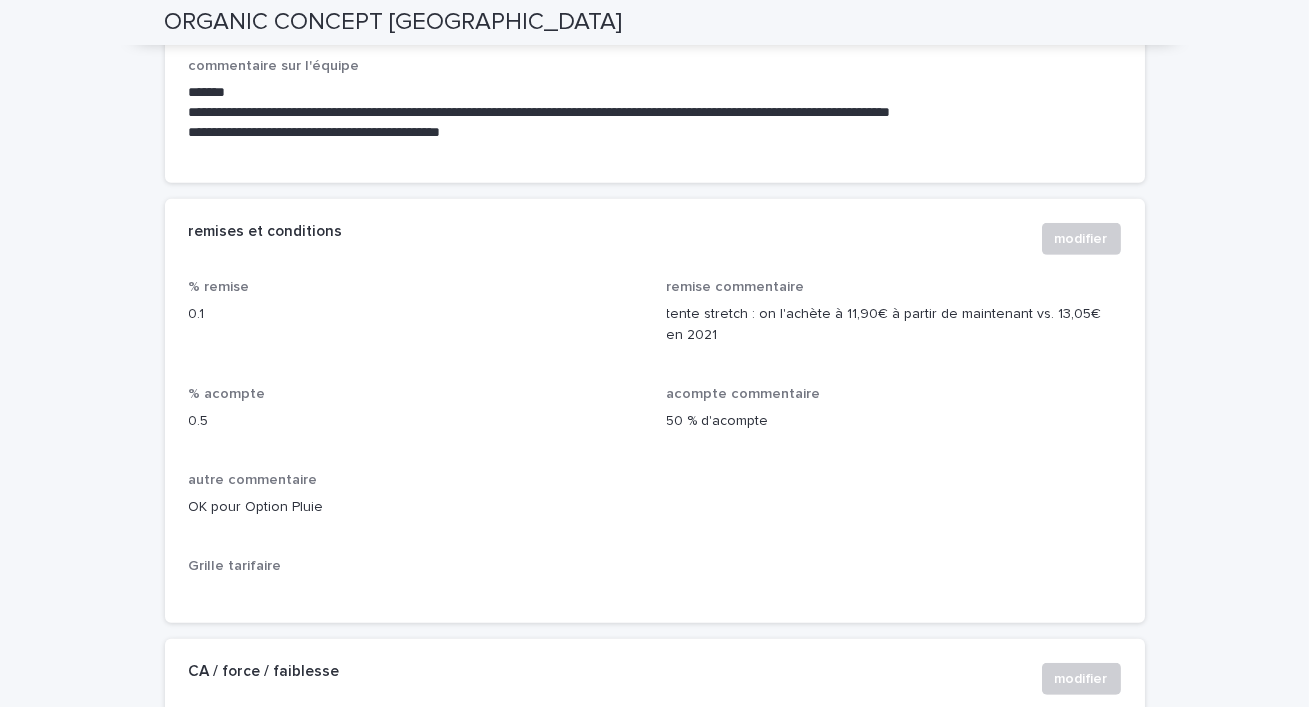 scroll, scrollTop: 2859, scrollLeft: 0, axis: vertical 